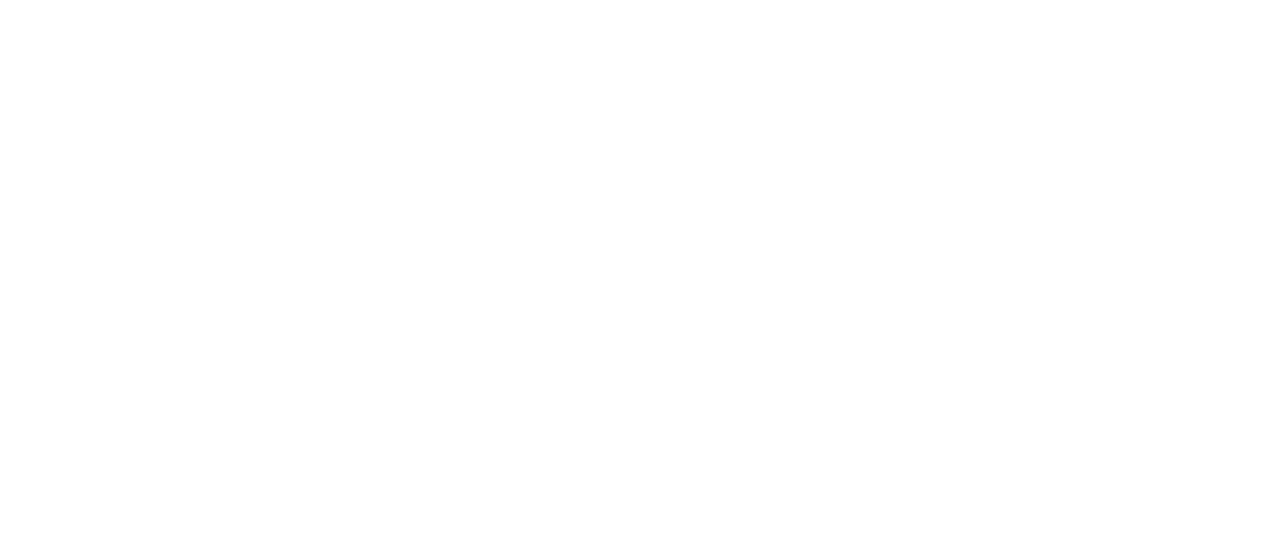 scroll, scrollTop: 0, scrollLeft: 0, axis: both 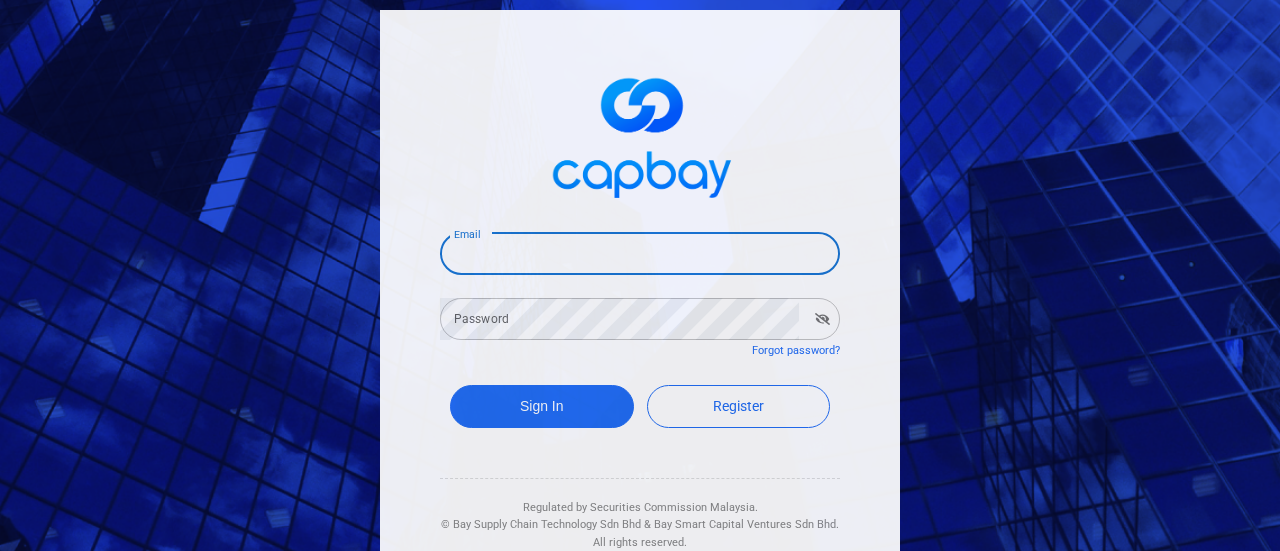 click on "Email" at bounding box center [640, 254] 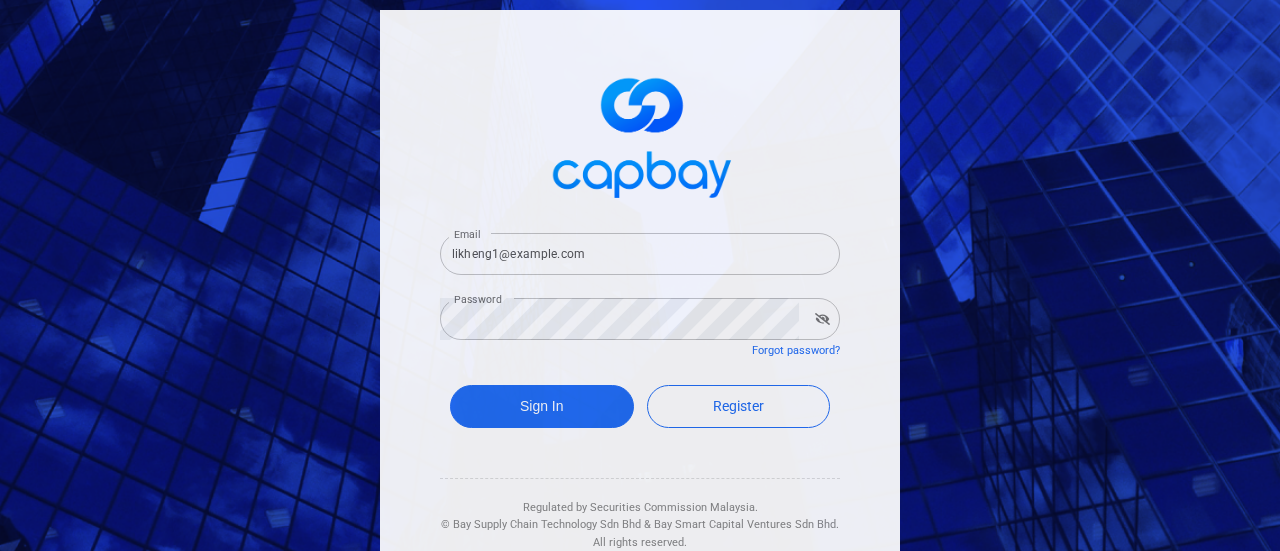 click on "Sign In     Register" at bounding box center (640, 411) 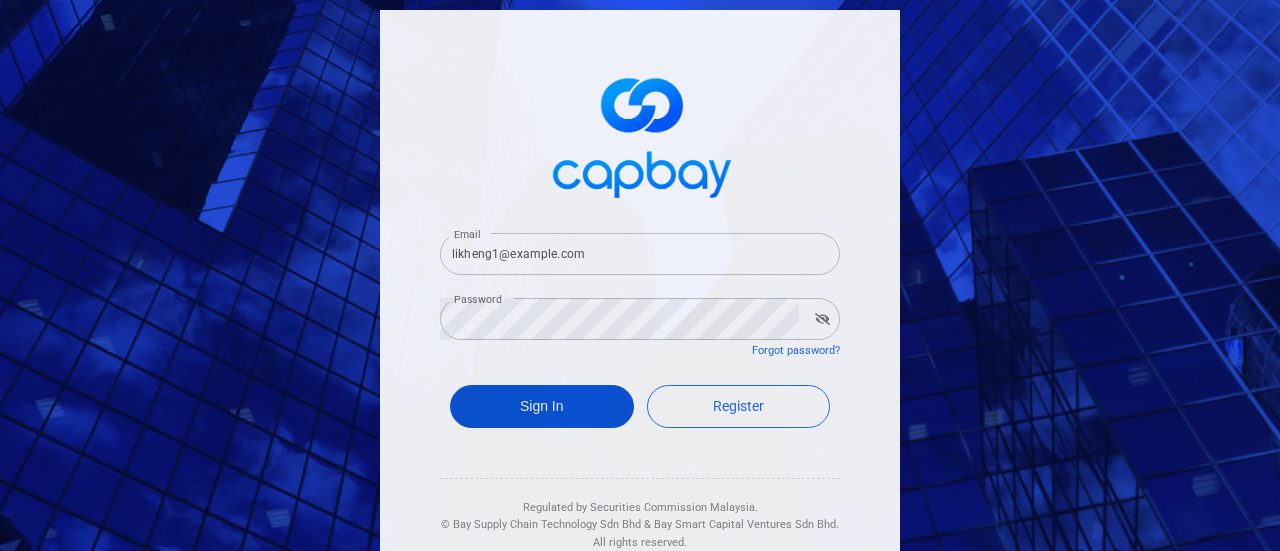 click on "Sign In" at bounding box center (542, 406) 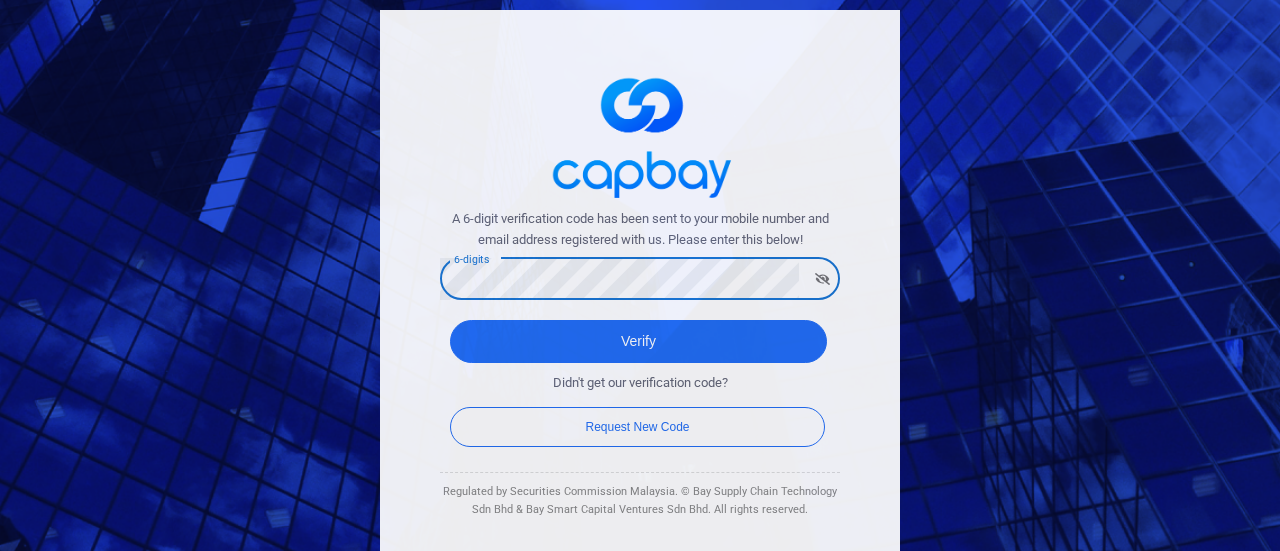 click 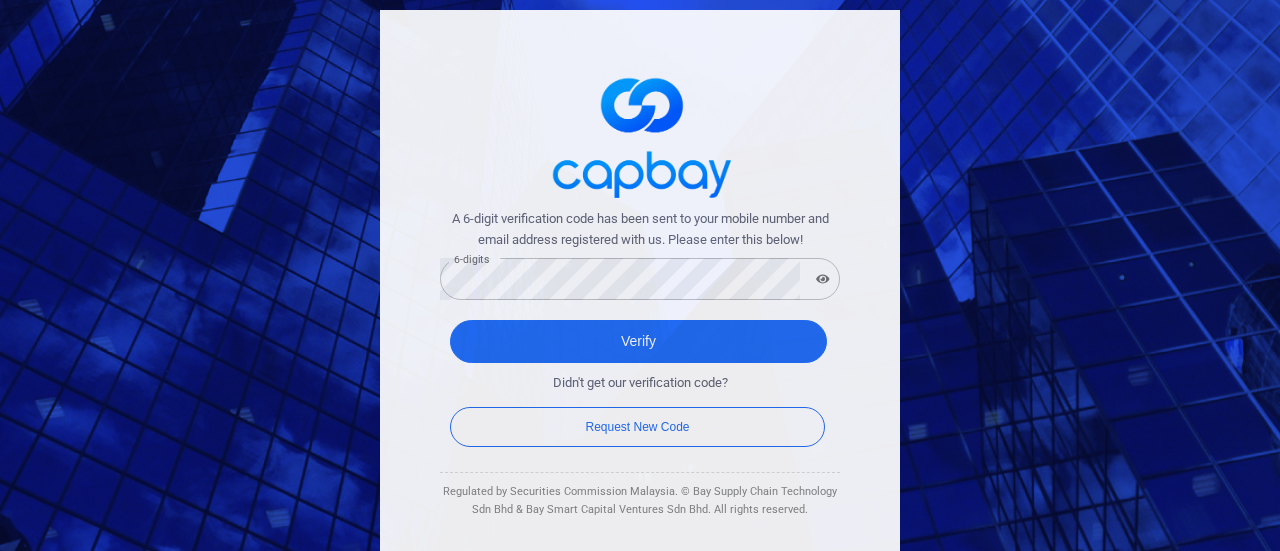 type 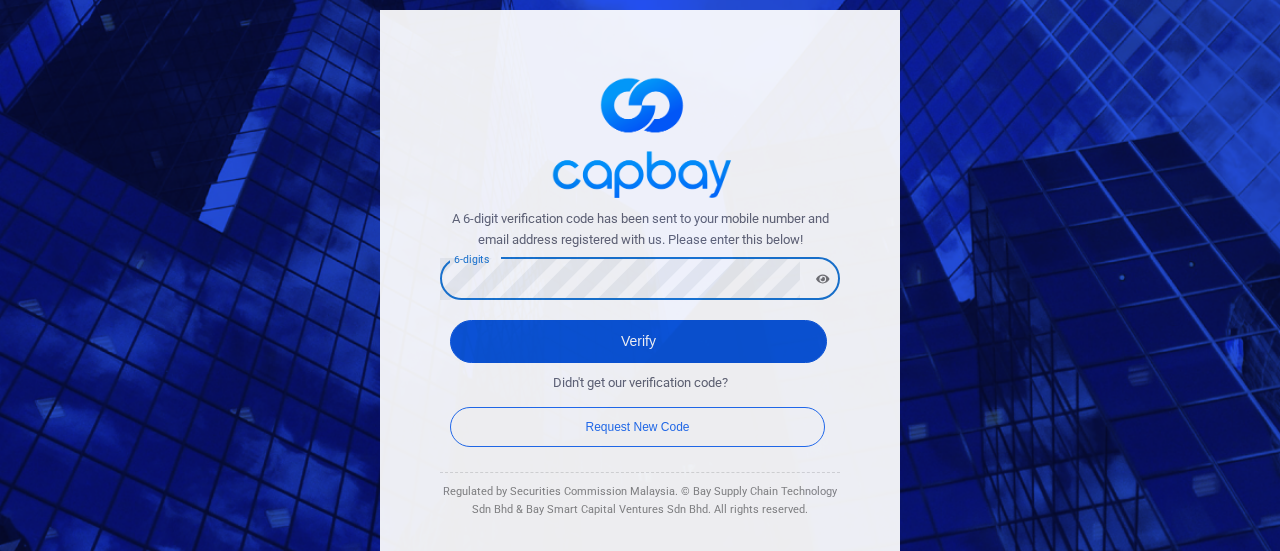 click on "Verify" at bounding box center (638, 341) 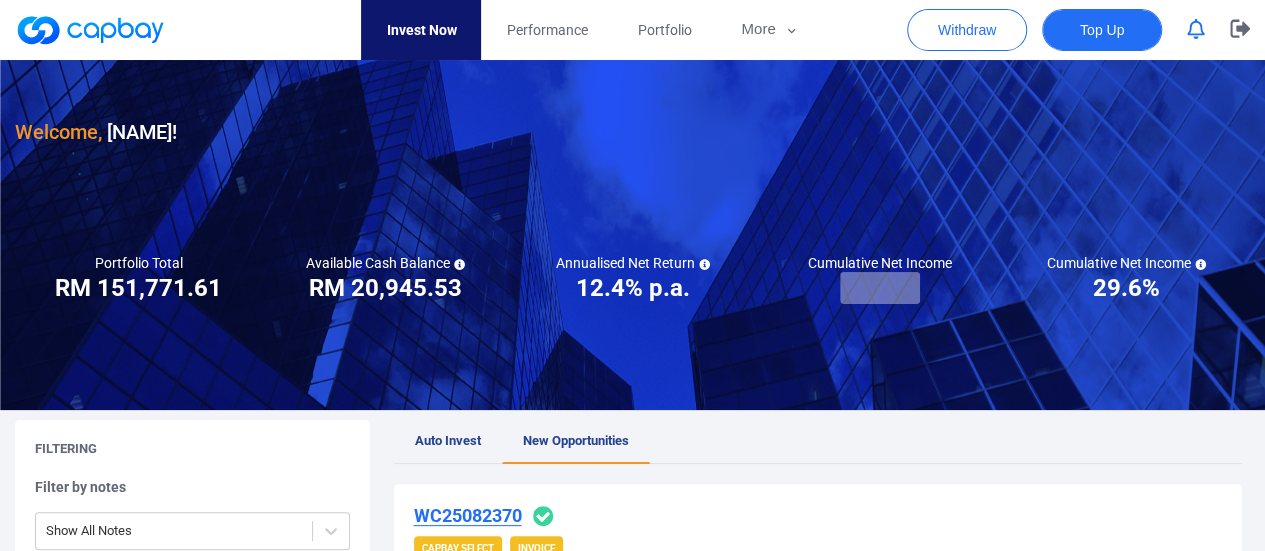 click on "Top Up" at bounding box center (1102, 30) 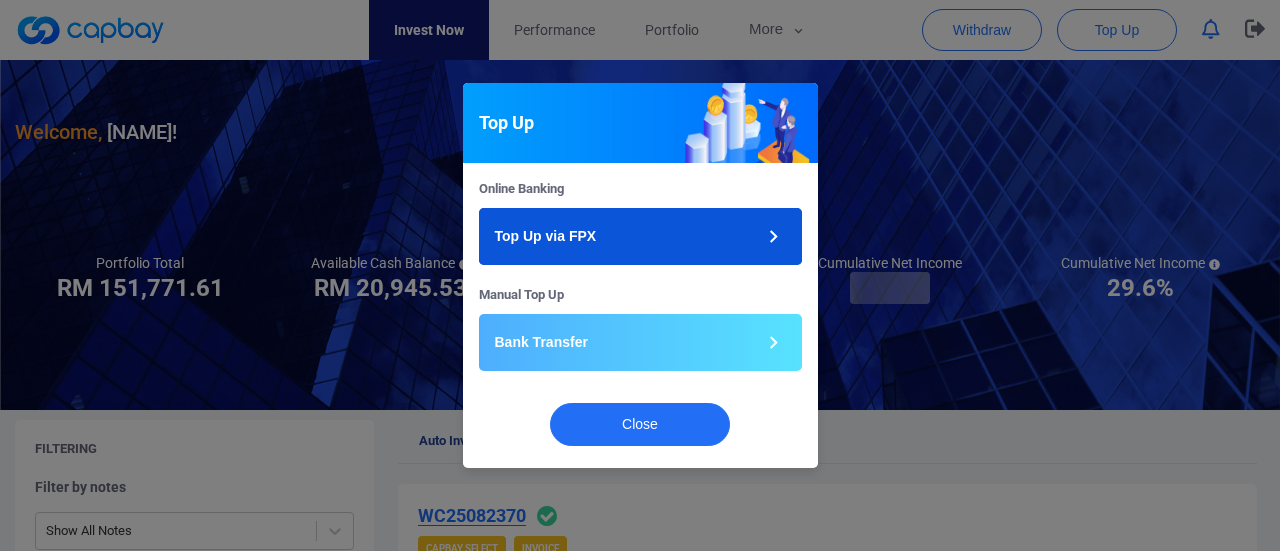 click on "Top Up via FPX" at bounding box center (640, 236) 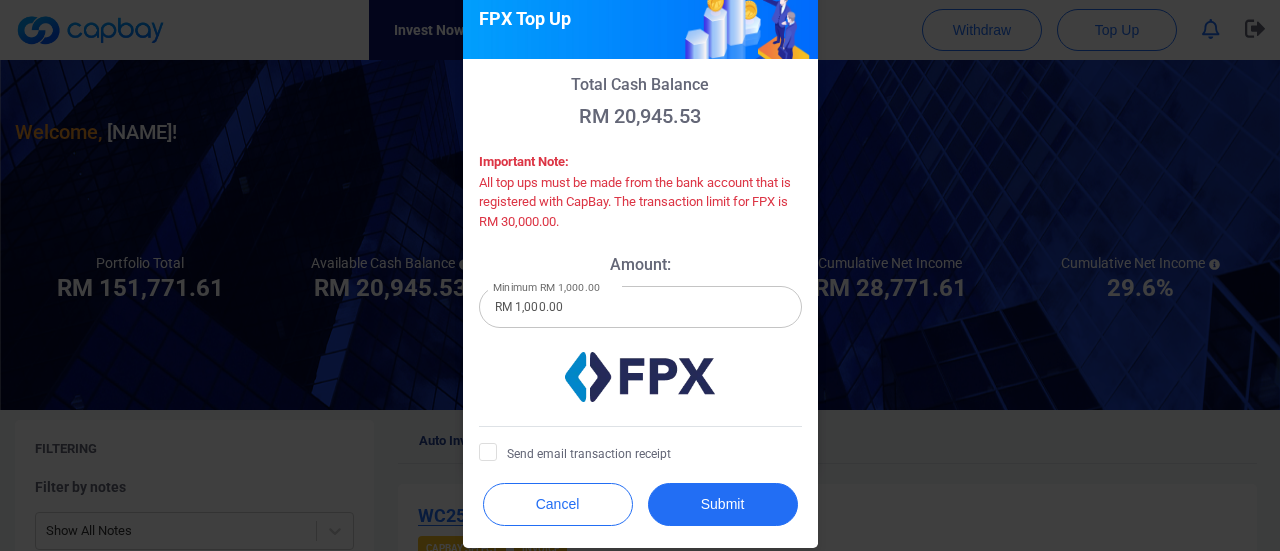 scroll, scrollTop: 46, scrollLeft: 0, axis: vertical 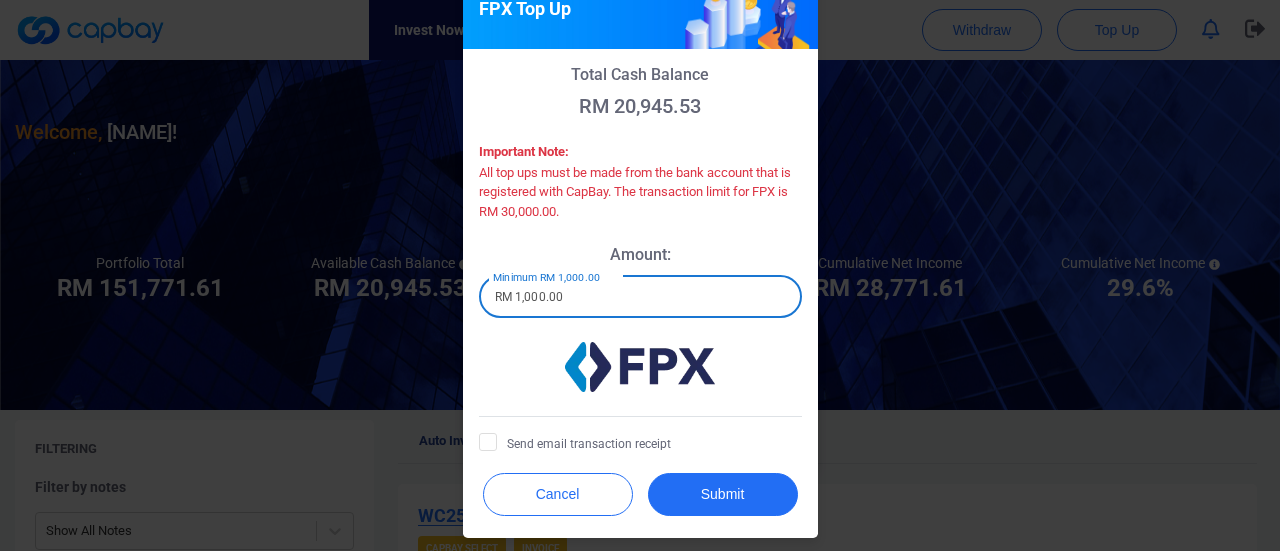 click on "RM 1,000.00" at bounding box center [640, 297] 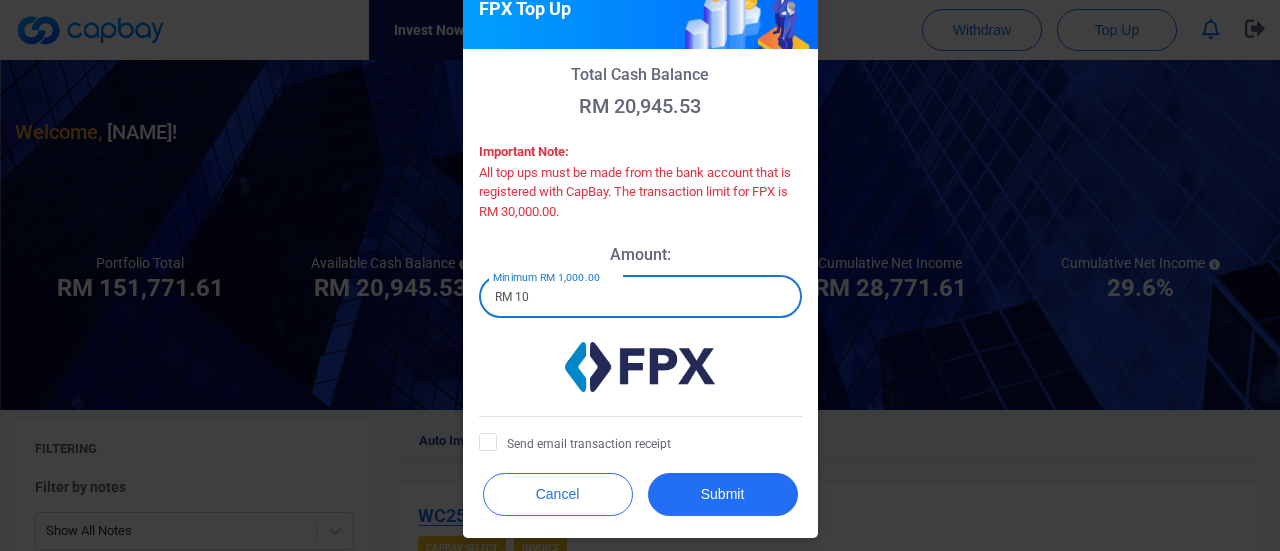 type on "RM 1" 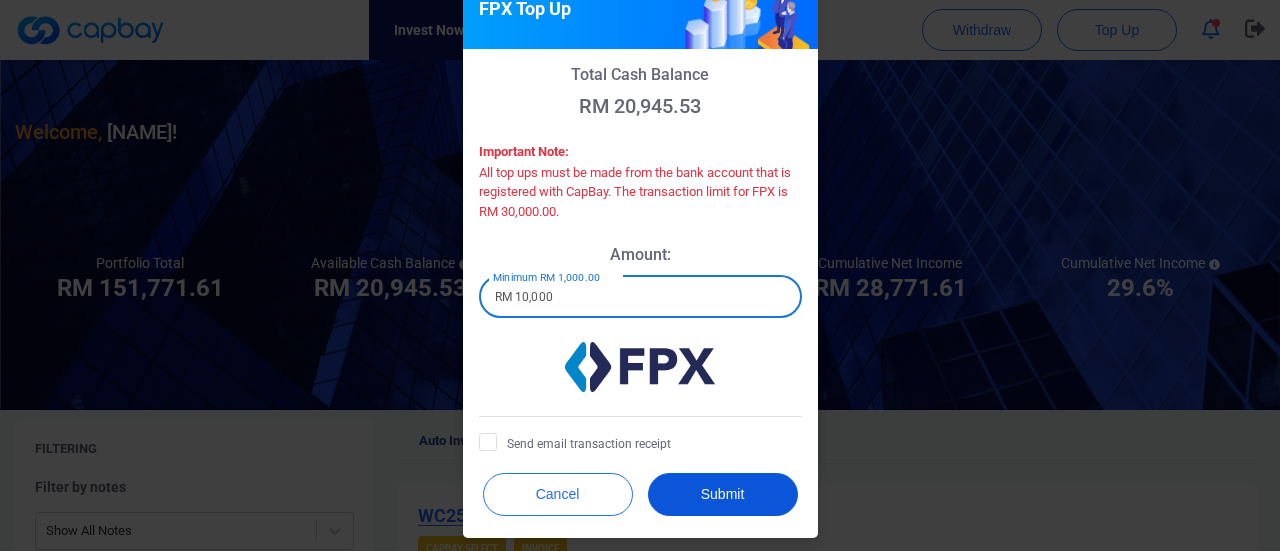 type on "RM 10,000" 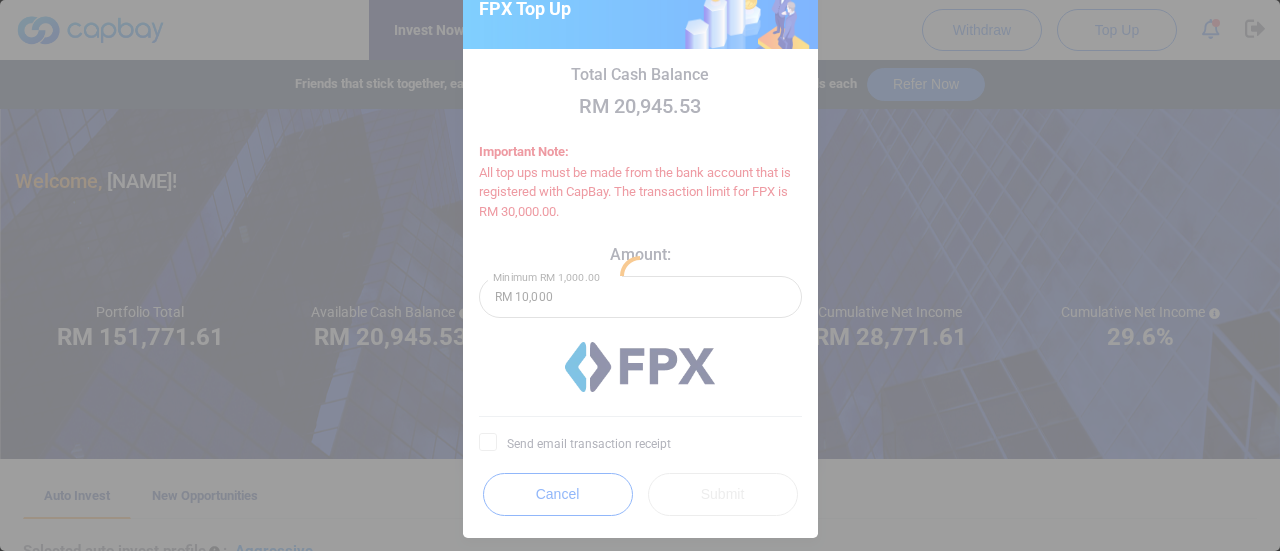 click at bounding box center (640, 275) 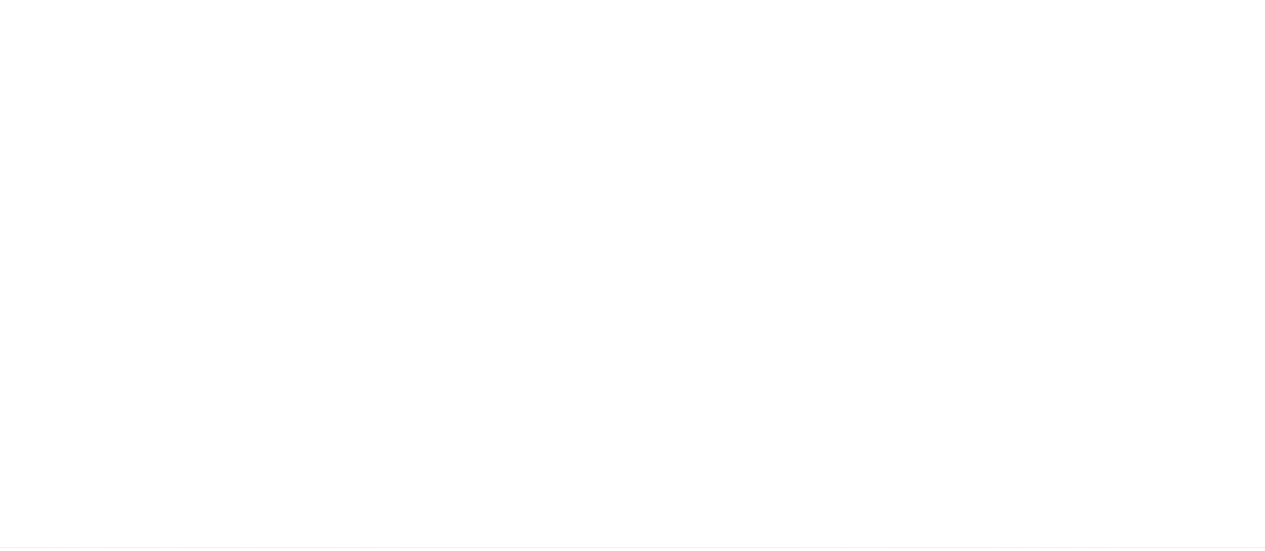 scroll, scrollTop: 0, scrollLeft: 0, axis: both 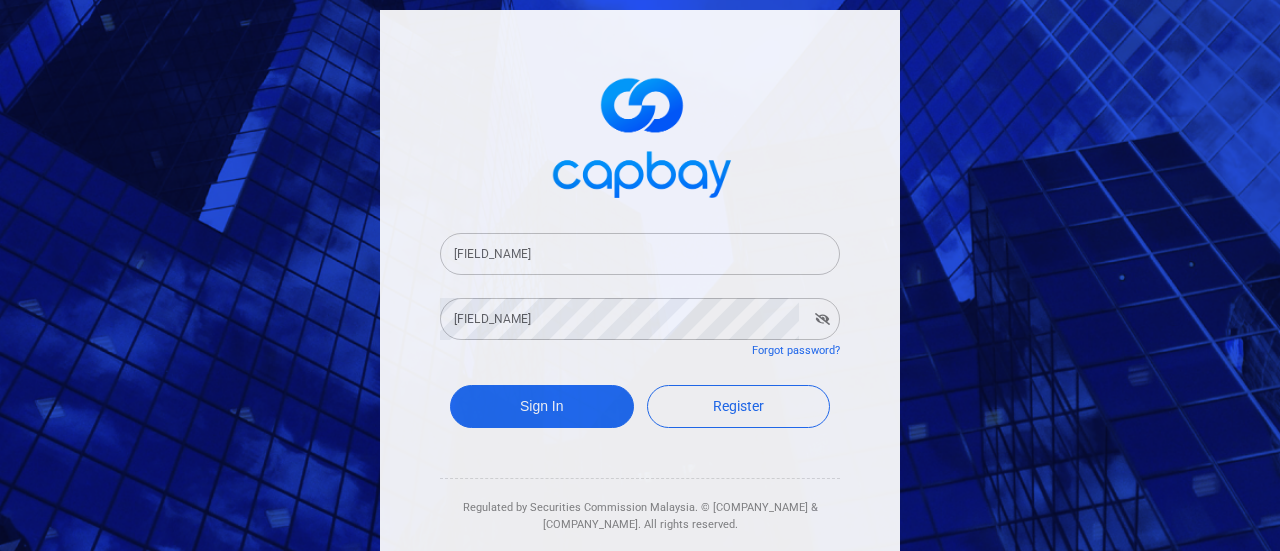 click on "[FIELD_NAME]" at bounding box center [640, 254] 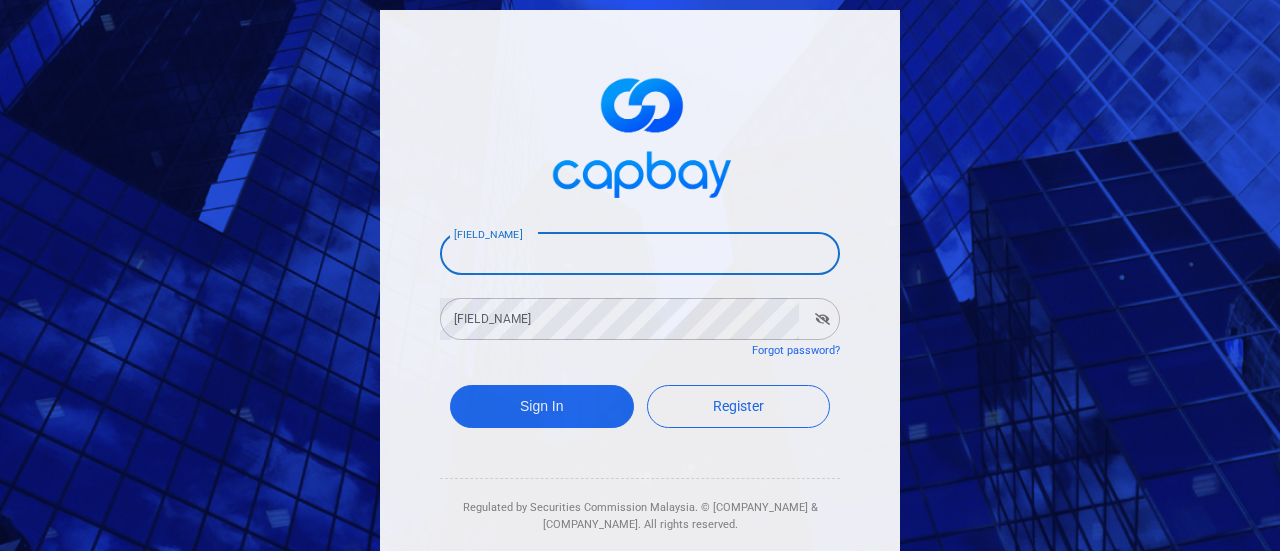 type on "[EMAIL]" 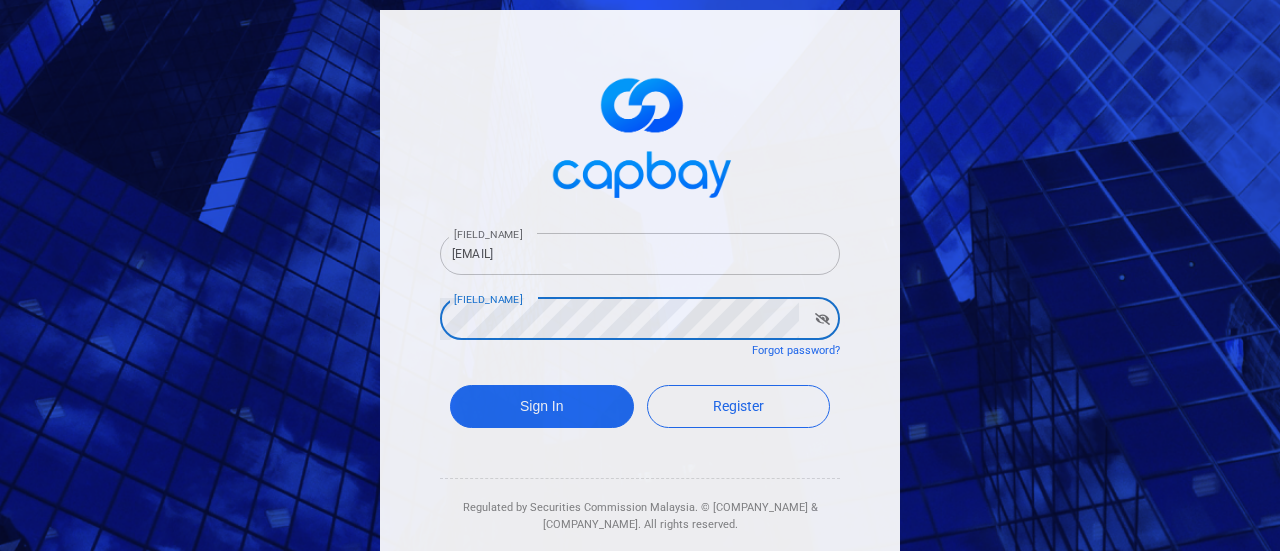 click 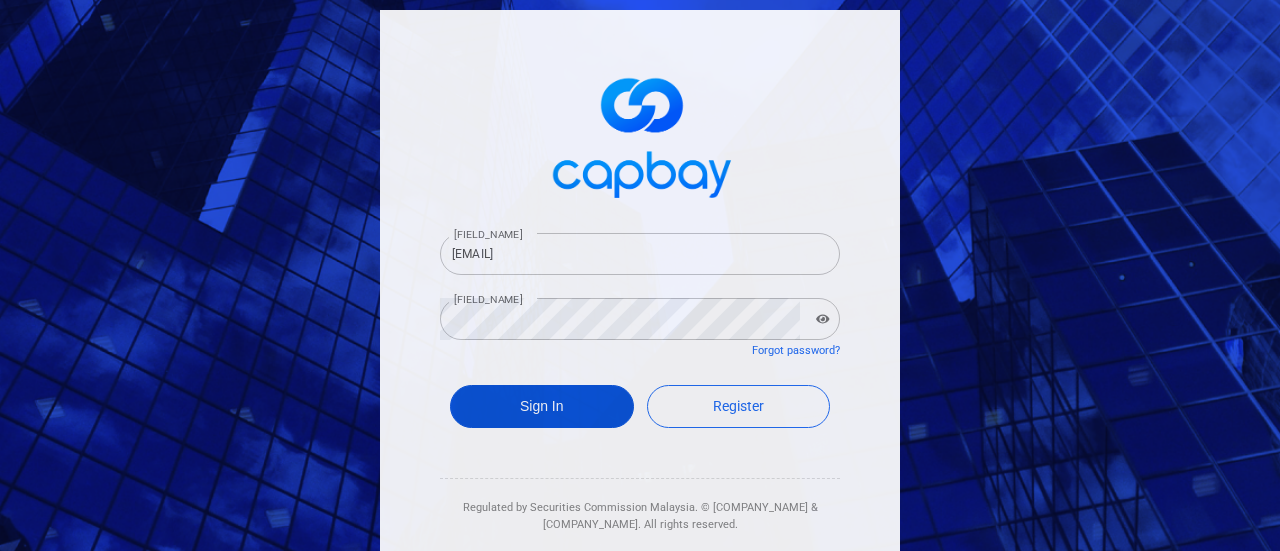 click on "Sign In" at bounding box center (542, 406) 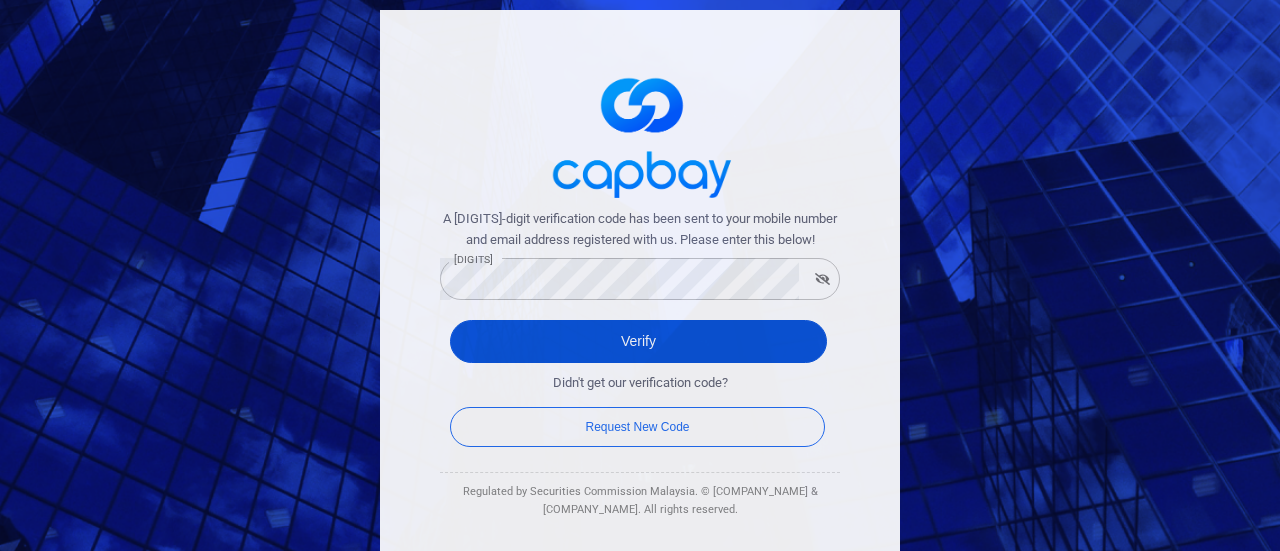 click on "Verify" at bounding box center (638, 341) 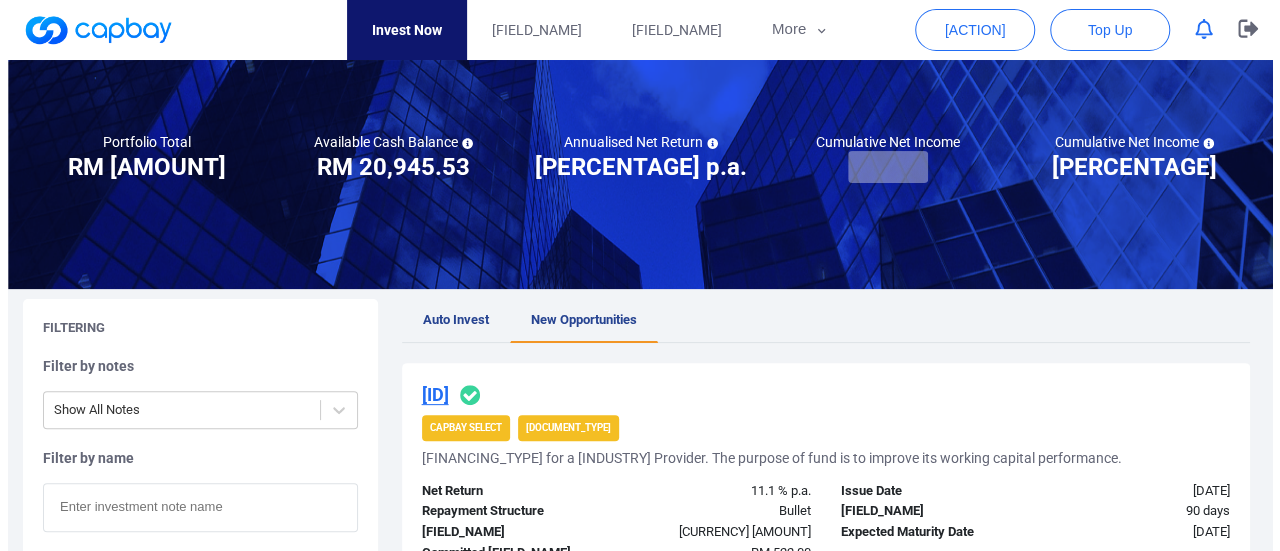 scroll, scrollTop: 0, scrollLeft: 0, axis: both 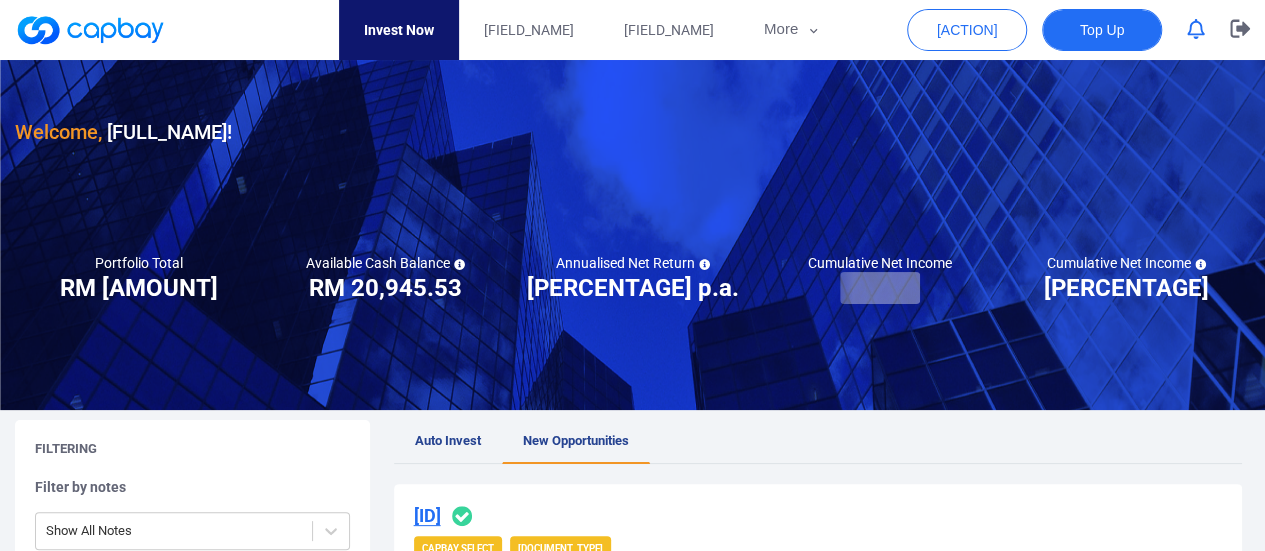 click on "Top Up" at bounding box center (1102, 30) 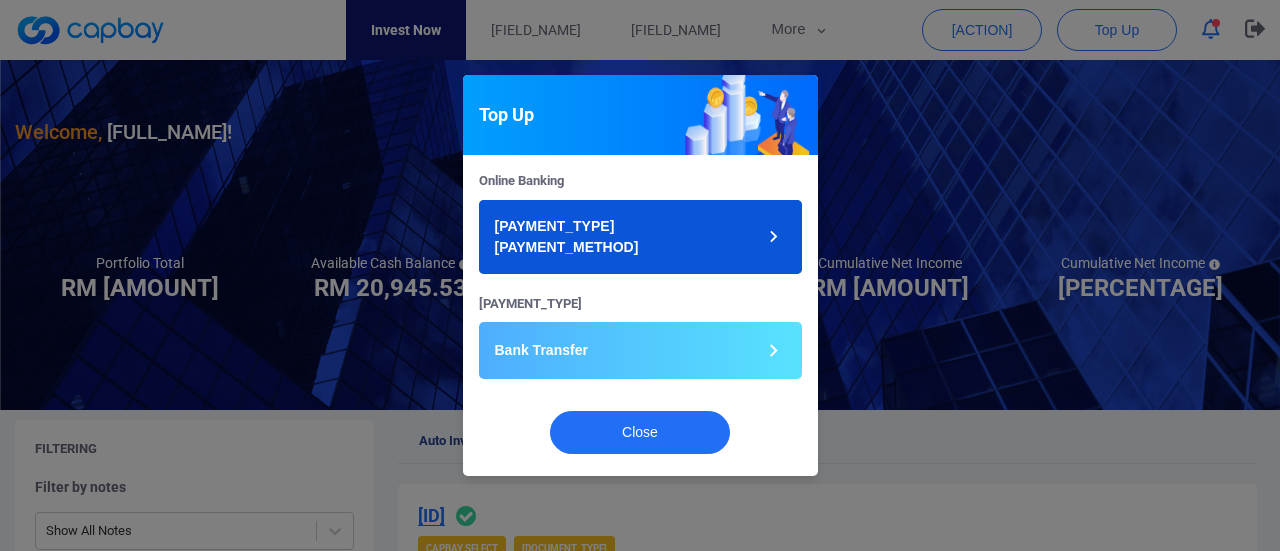 click on "Top Up via FPX" at bounding box center [640, 237] 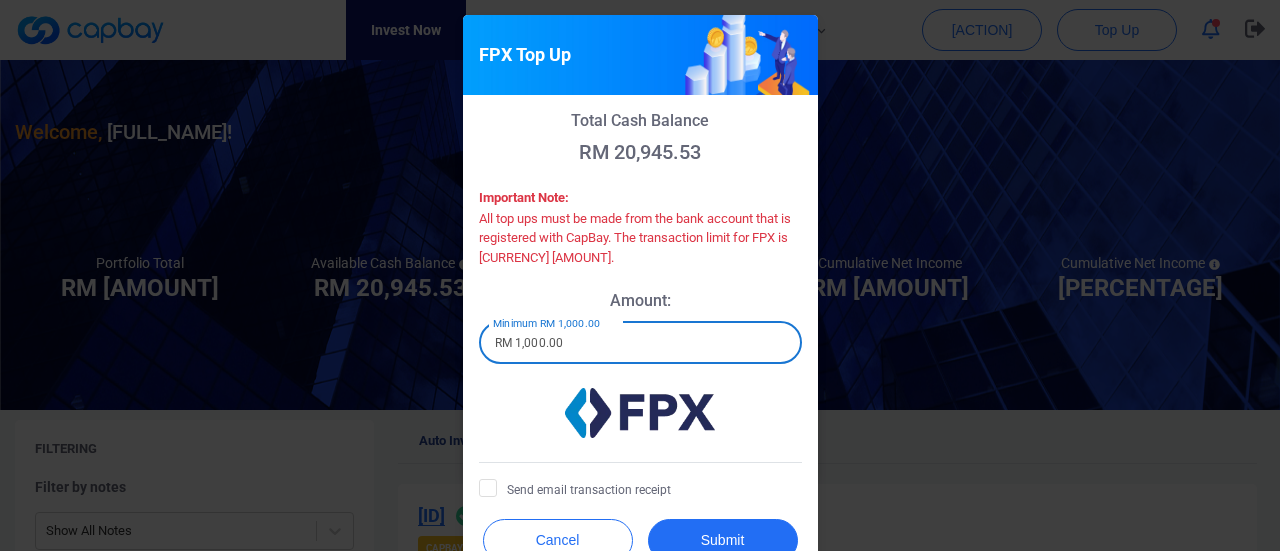 click on "RM 1,000.00" at bounding box center (640, 343) 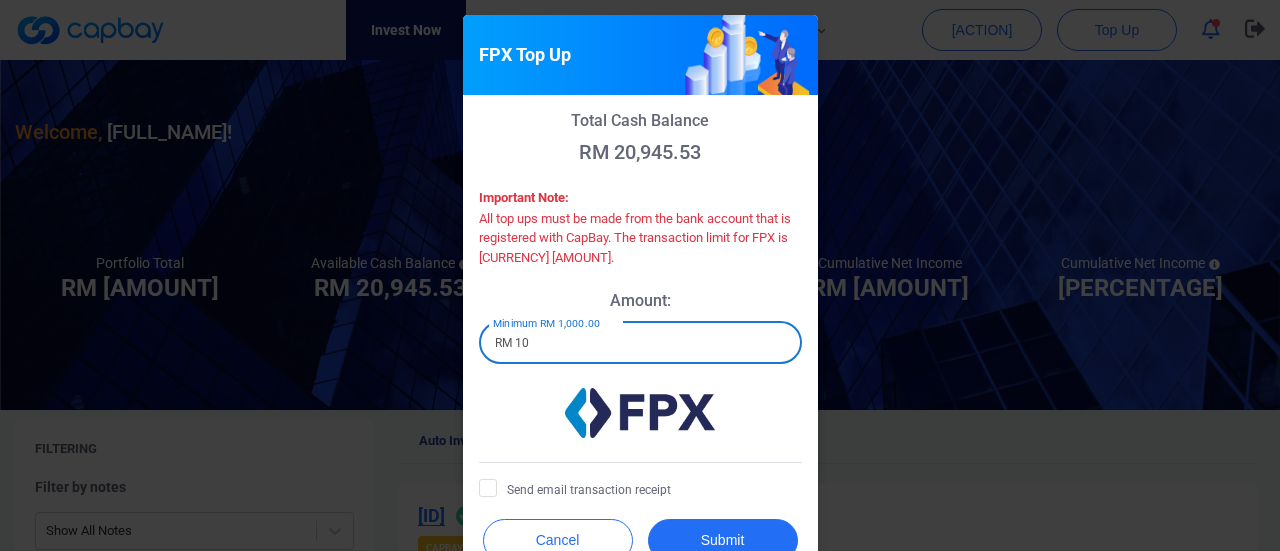 type on "RM 1" 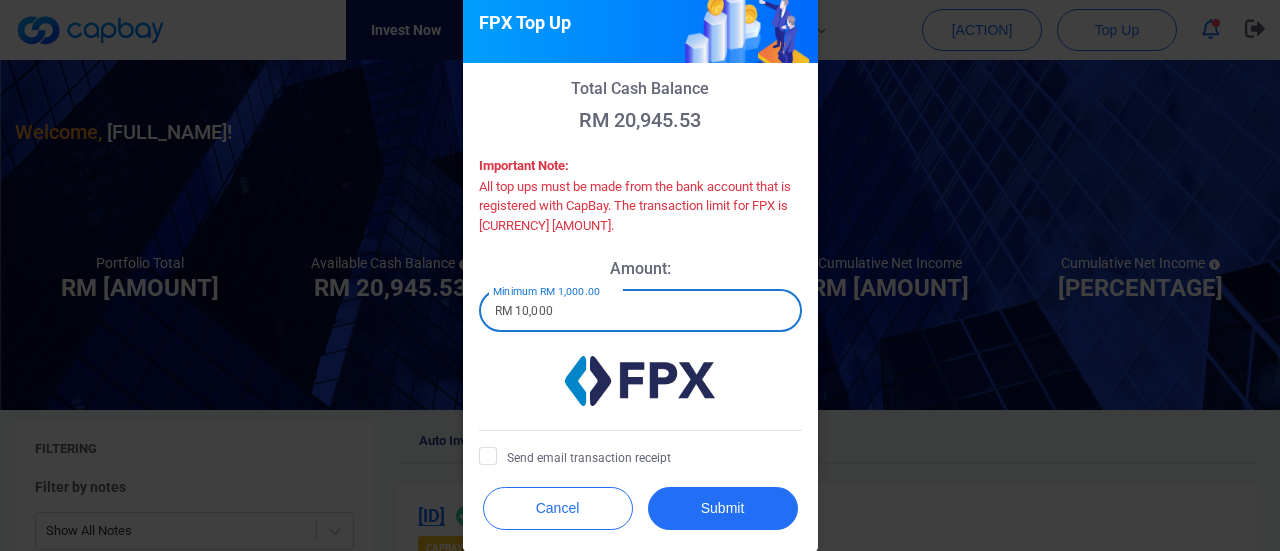 scroll, scrollTop: 46, scrollLeft: 0, axis: vertical 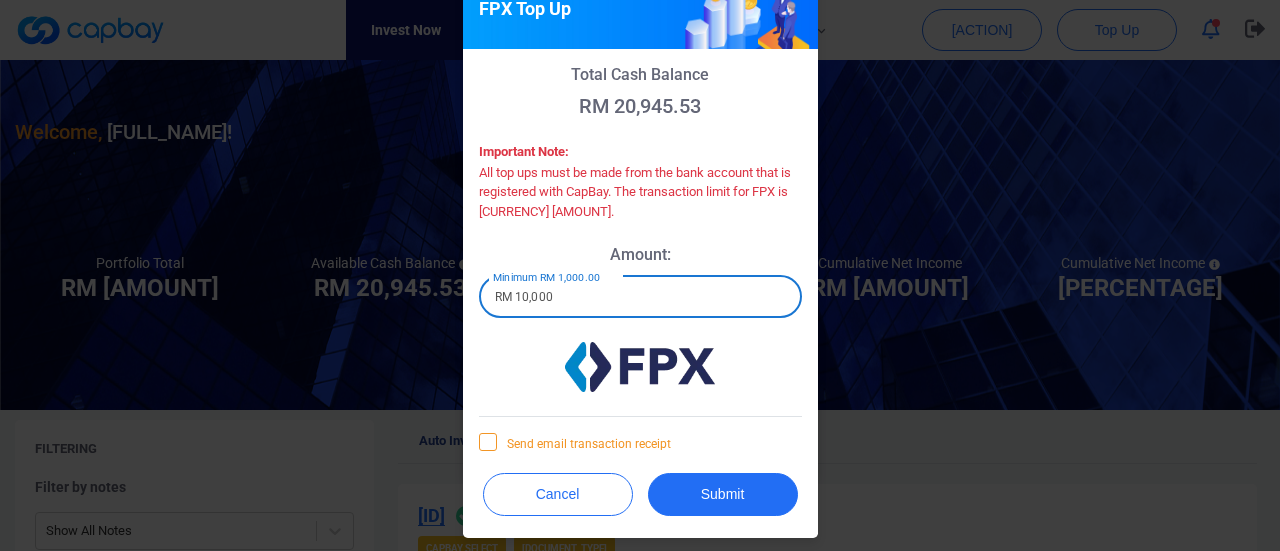 type on "RM 10,000" 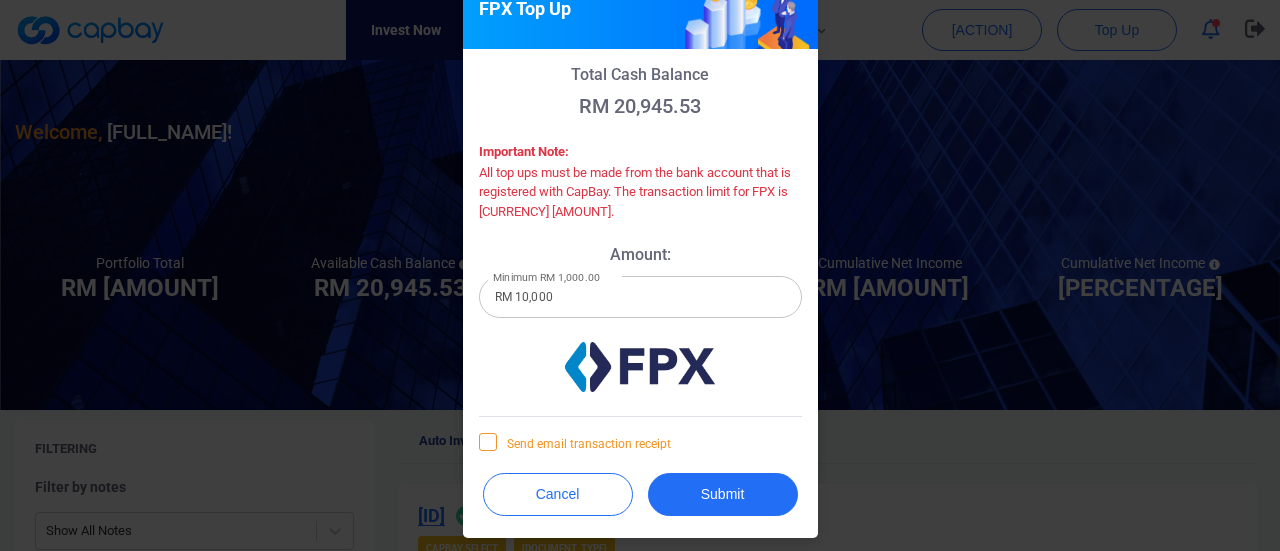 click 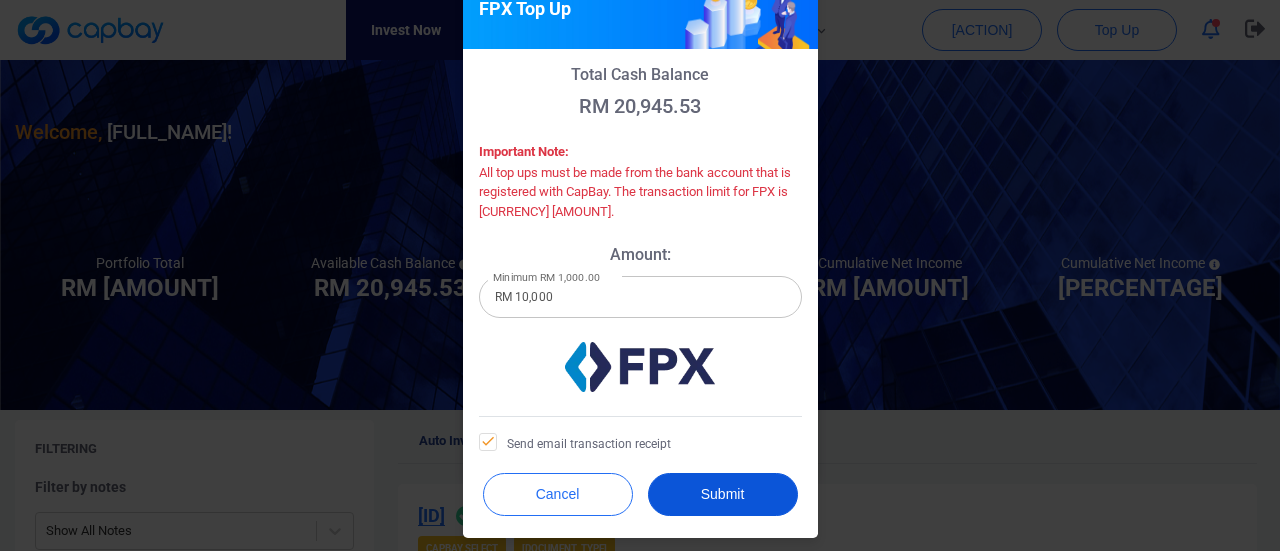 click on "Submit" at bounding box center (723, 494) 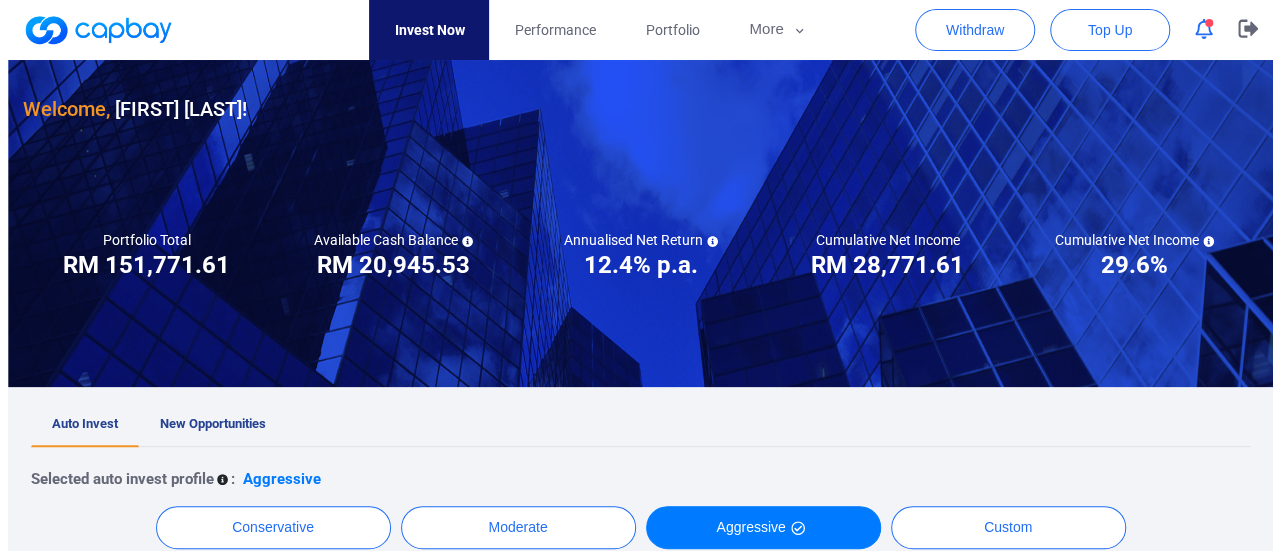 scroll, scrollTop: 0, scrollLeft: 0, axis: both 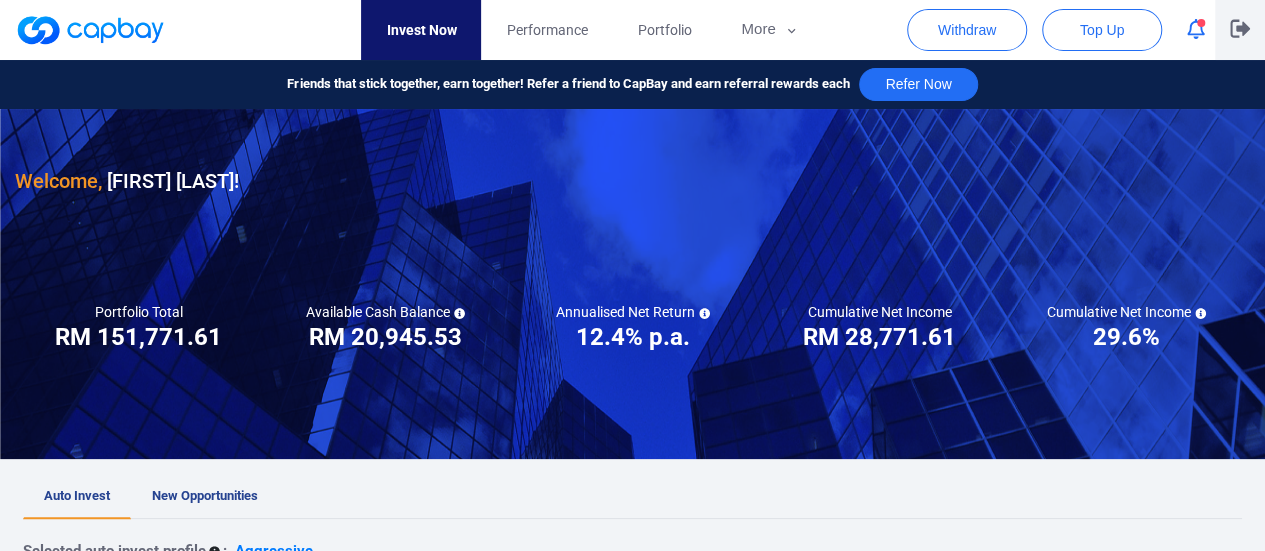 click at bounding box center [1240, 30] 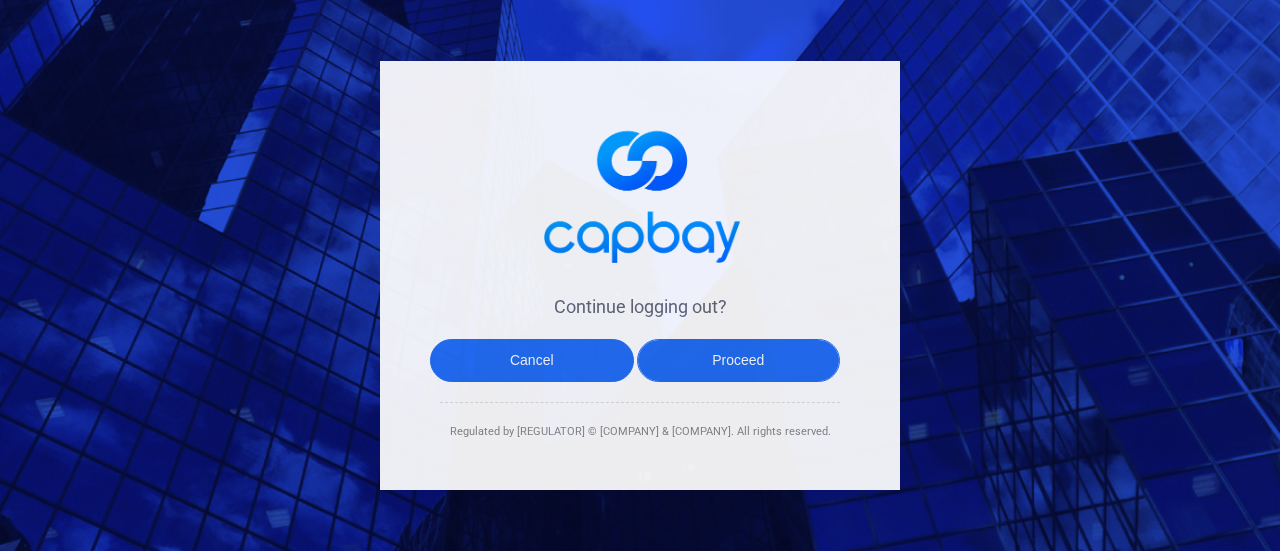 click on "Proceed" at bounding box center [739, 360] 